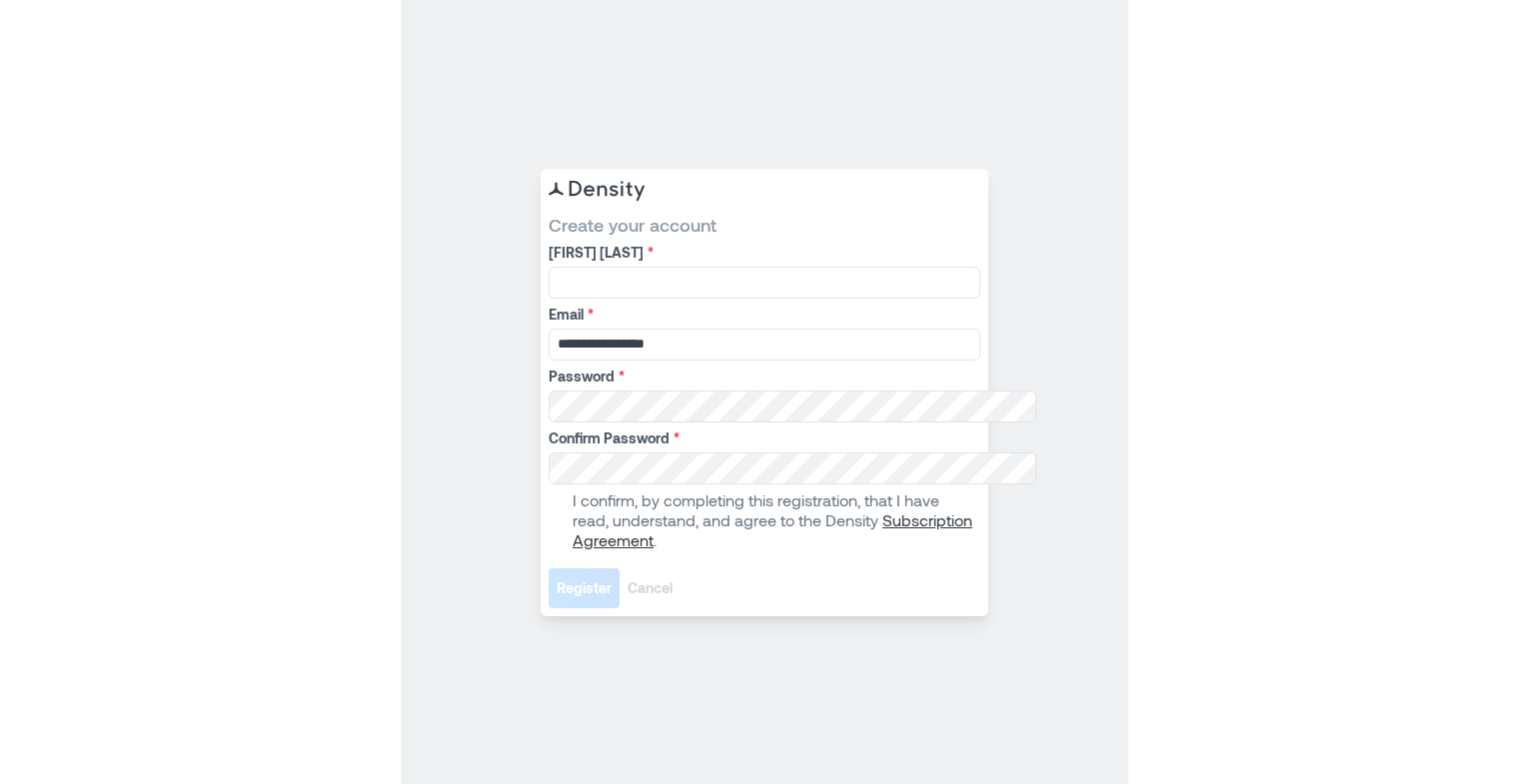 scroll, scrollTop: 0, scrollLeft: 0, axis: both 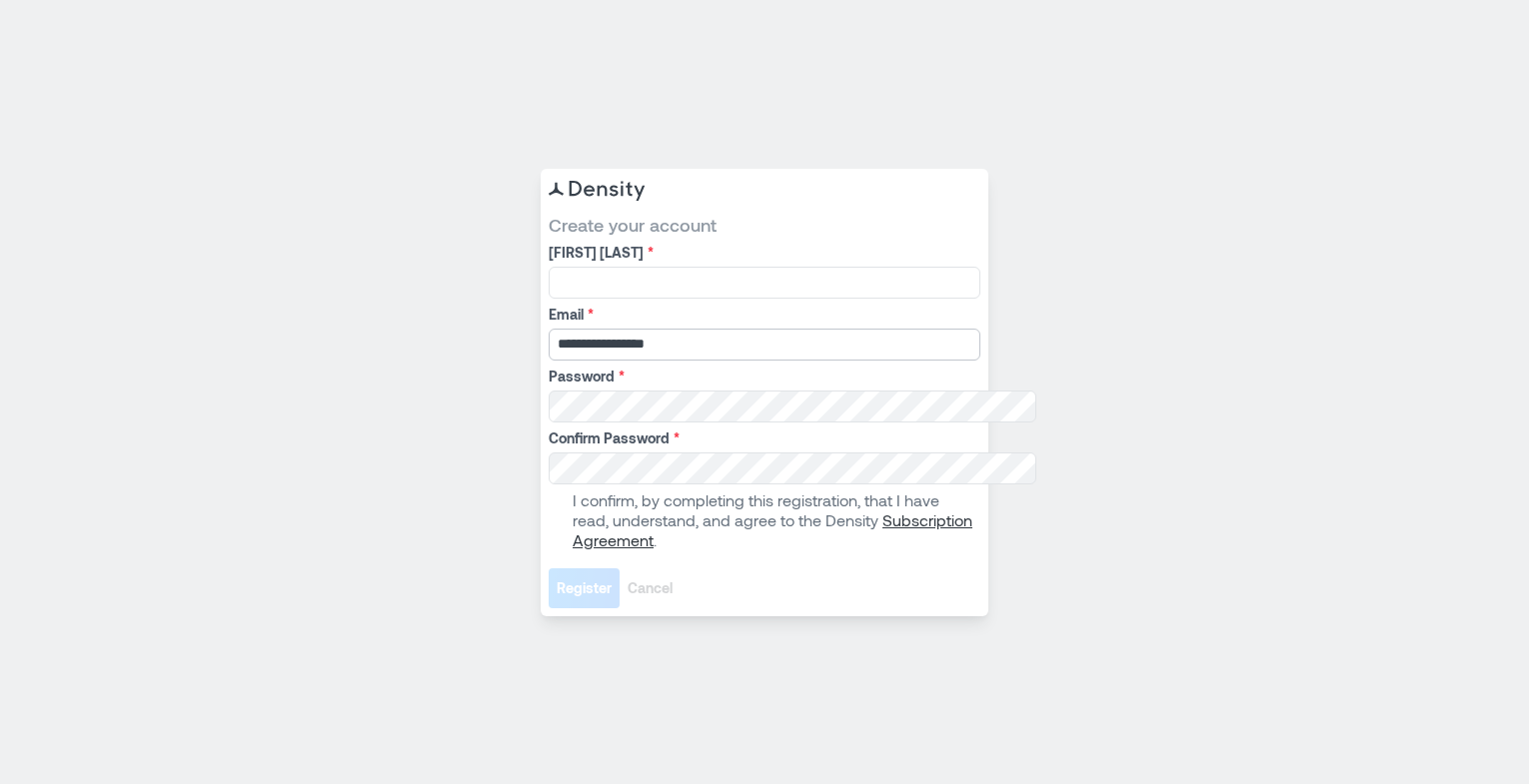 click on "**********" at bounding box center (764, 345) 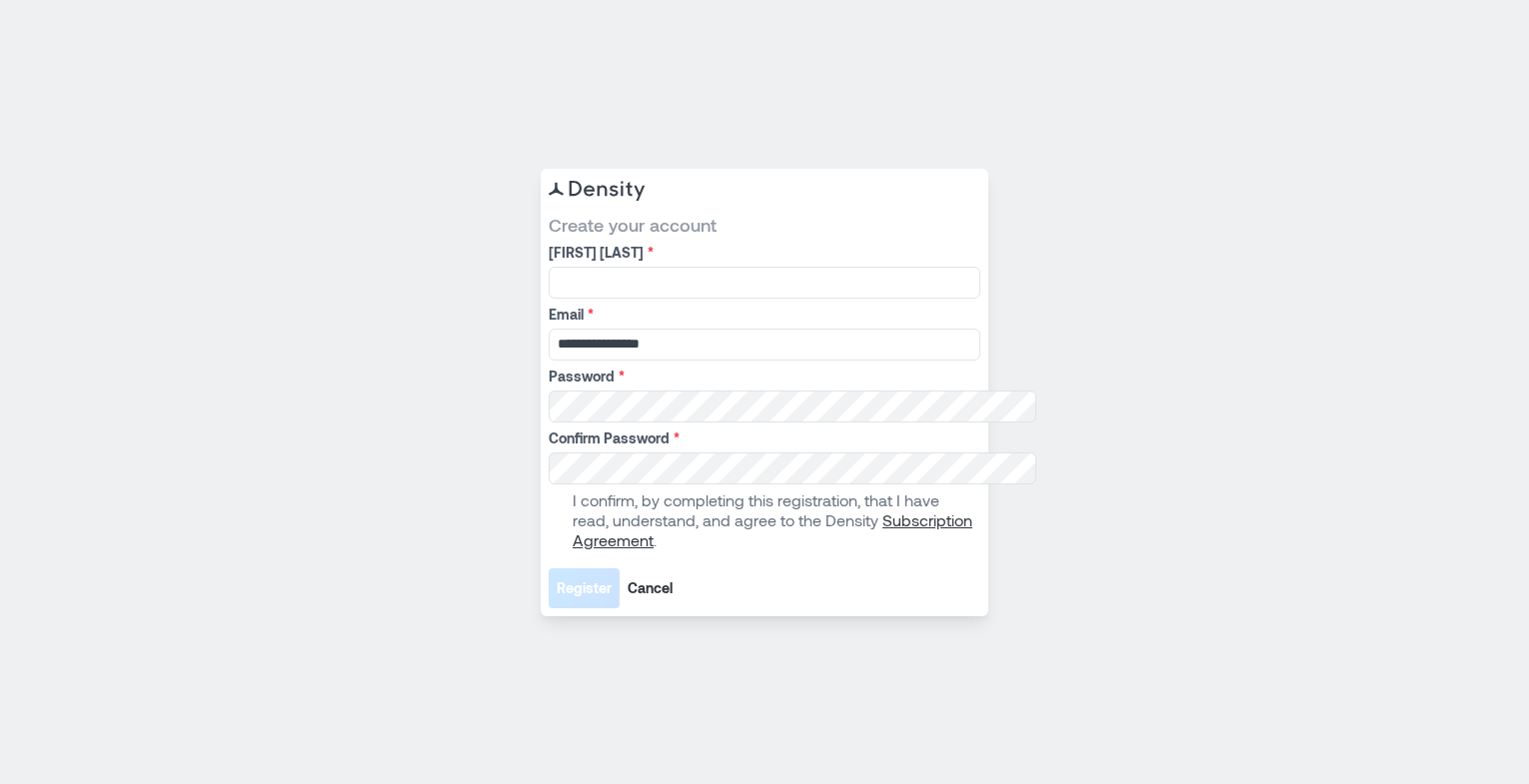 type on "**********" 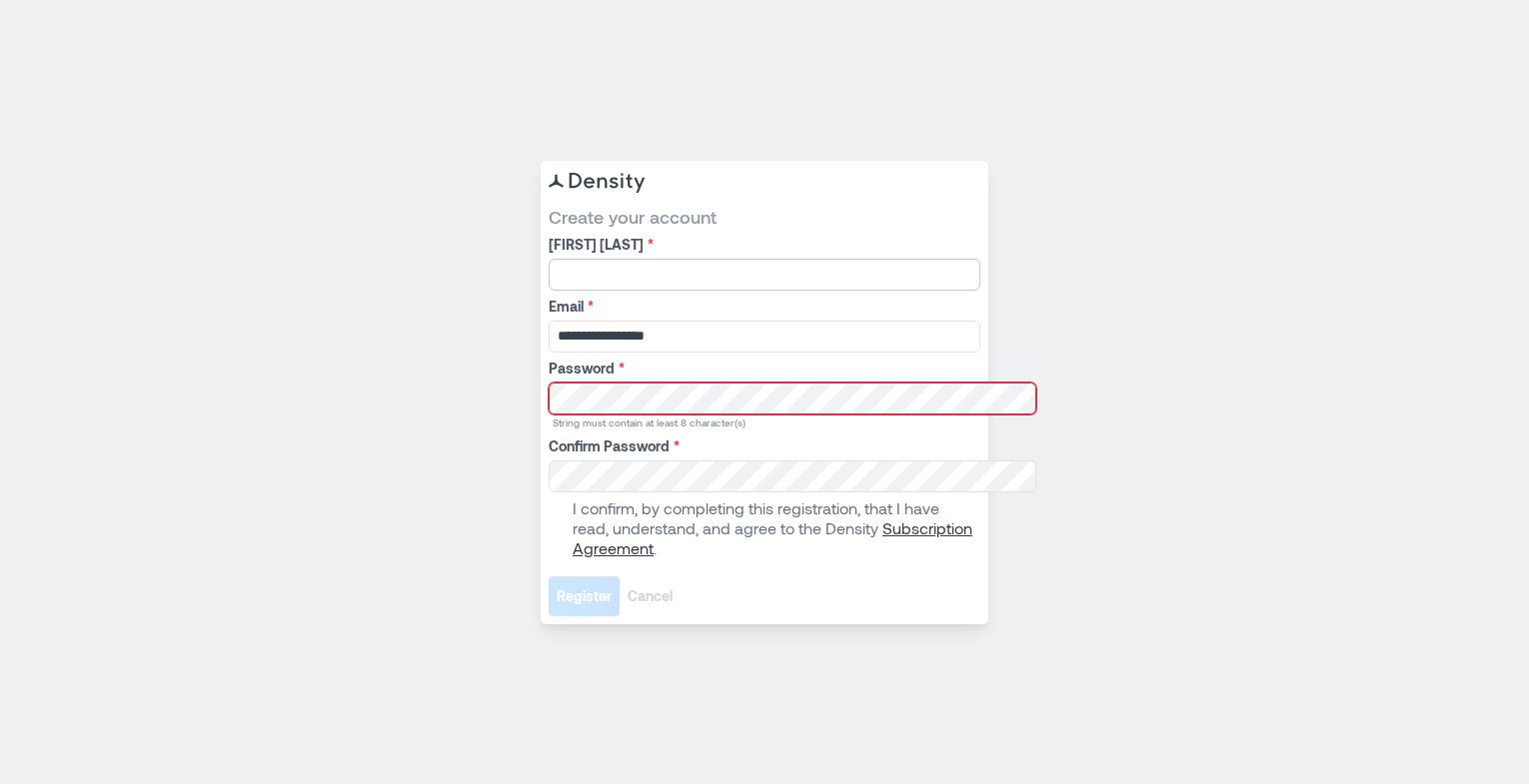 click on "**********" at bounding box center (764, 410) 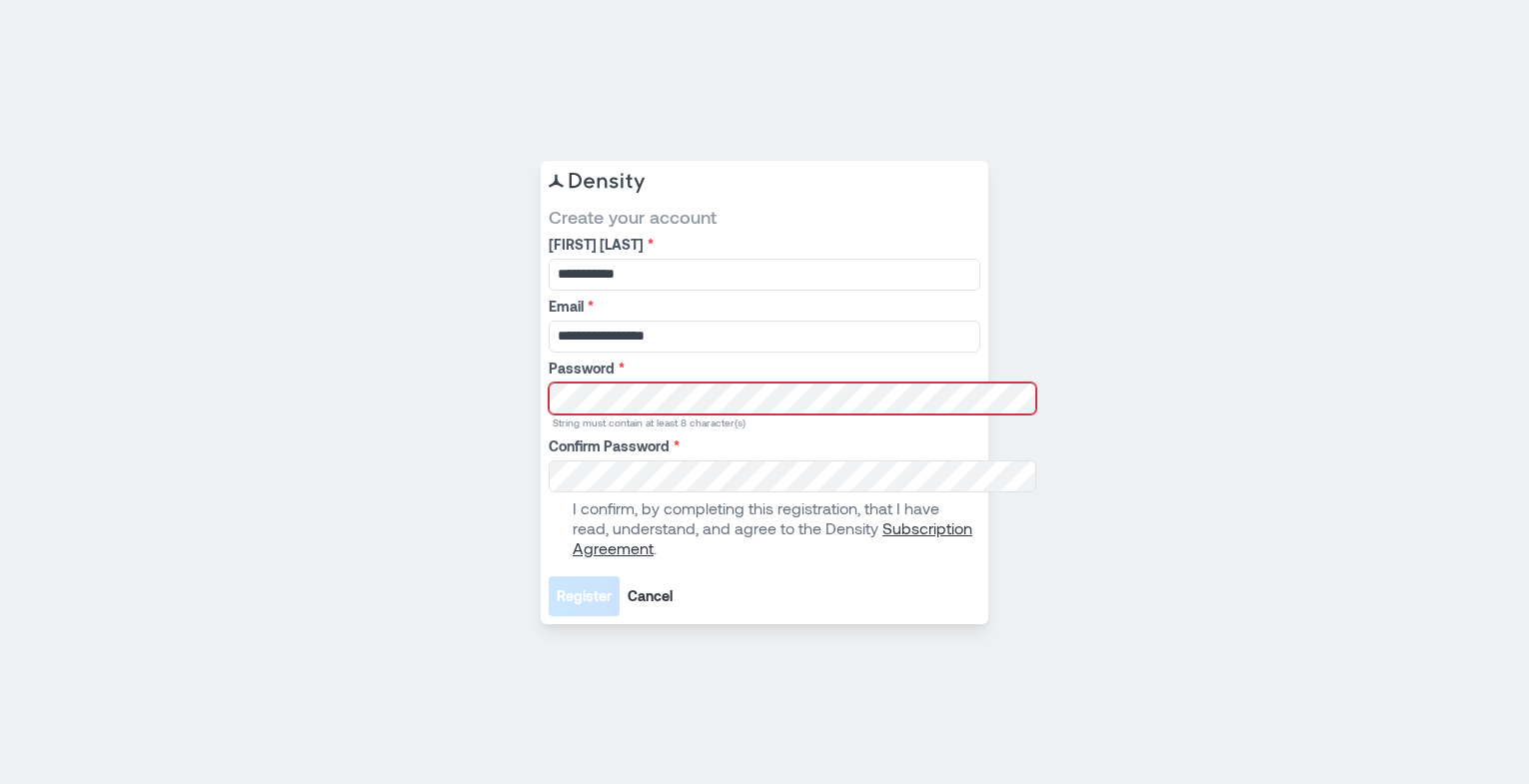 type on "**********" 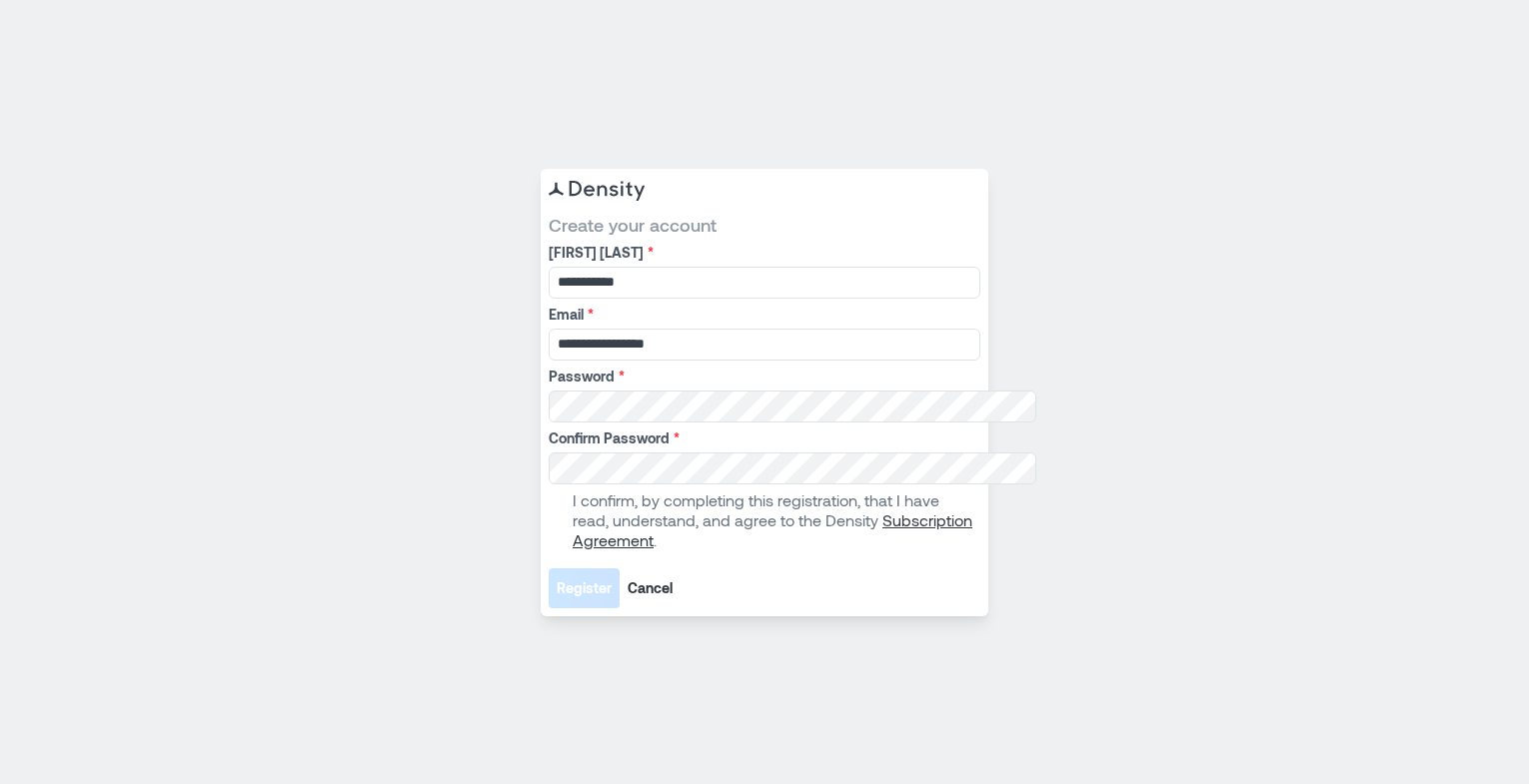 click on "**********" at bounding box center [764, 410] 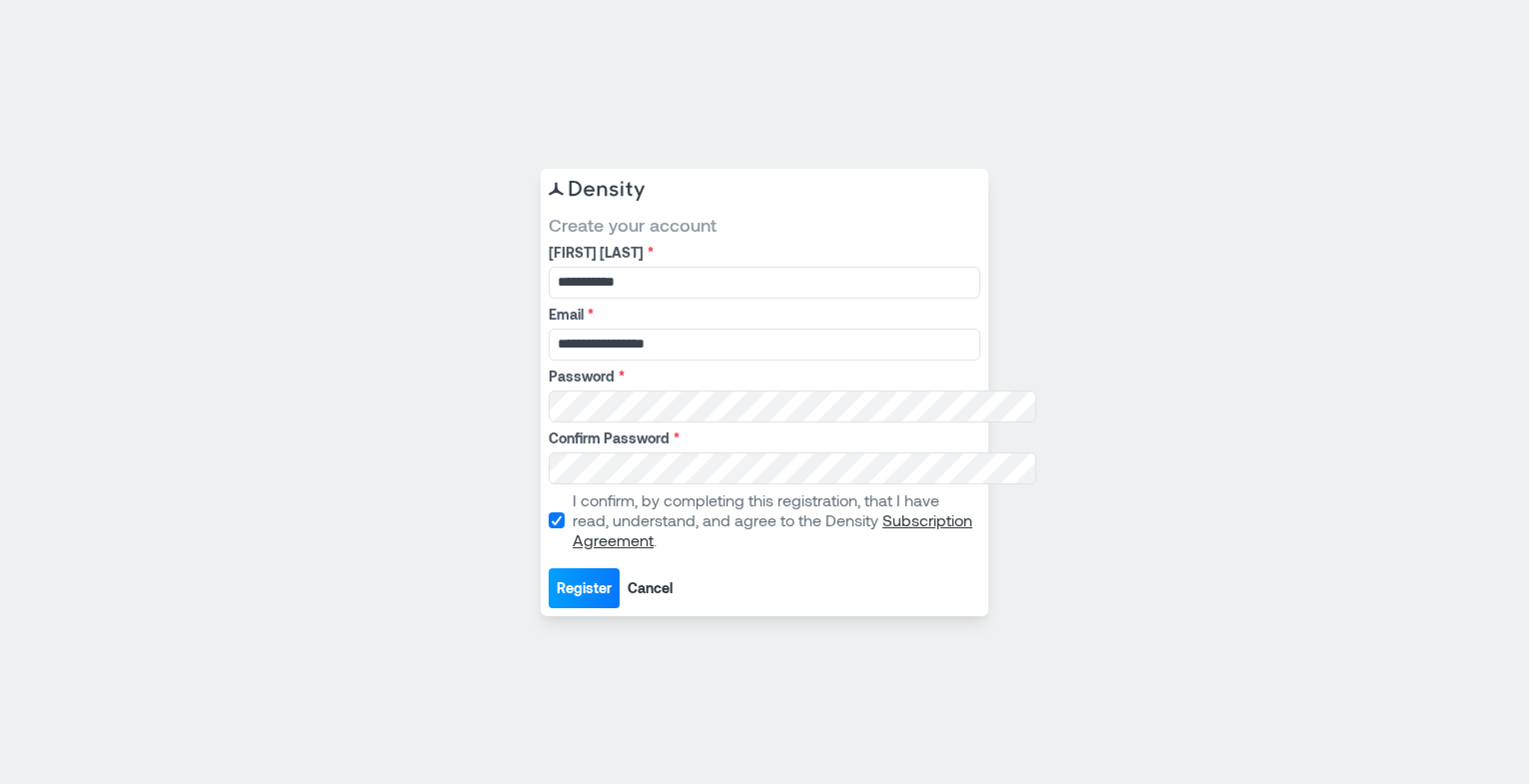 click on "Register" at bounding box center [584, 588] 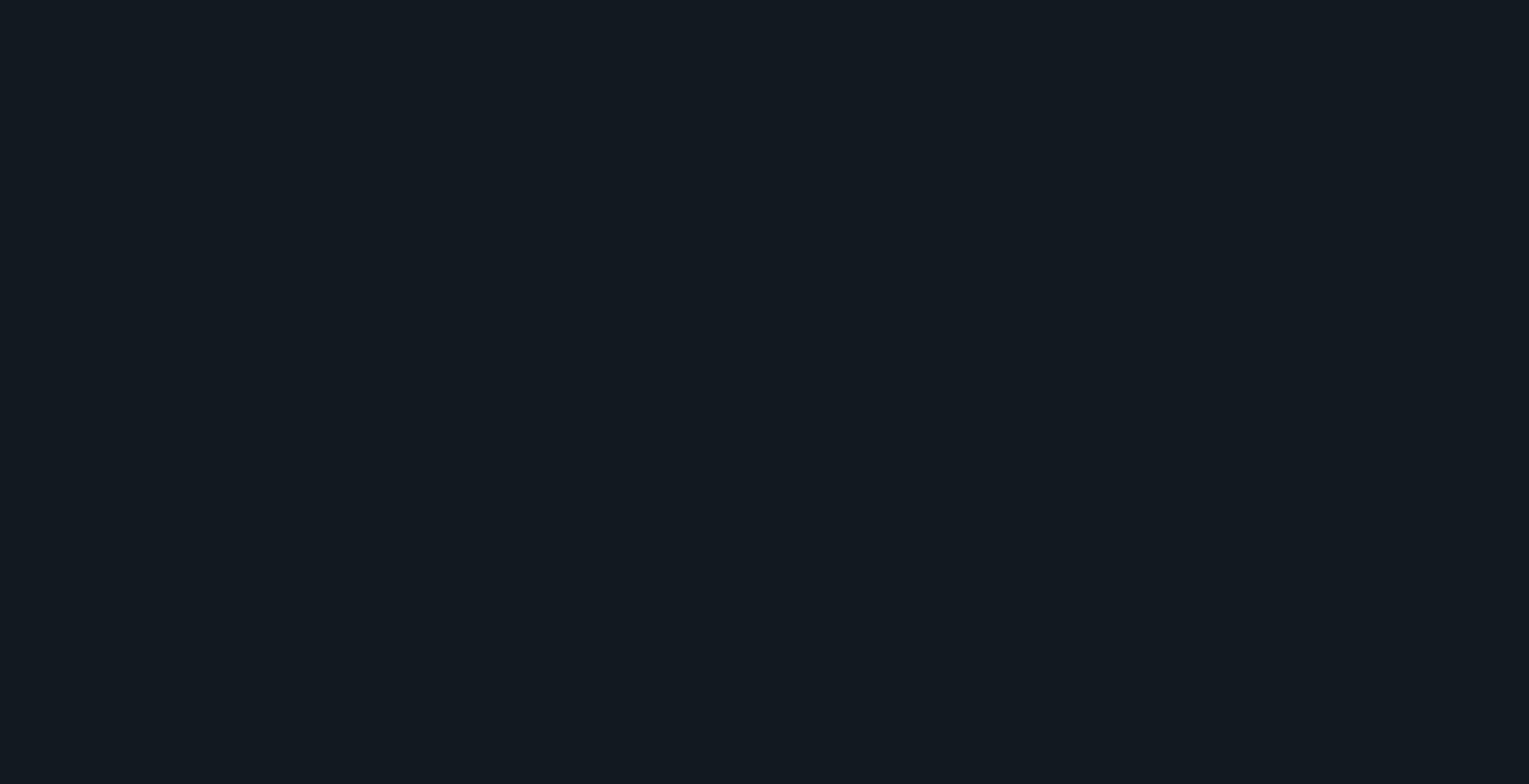 scroll, scrollTop: 0, scrollLeft: 0, axis: both 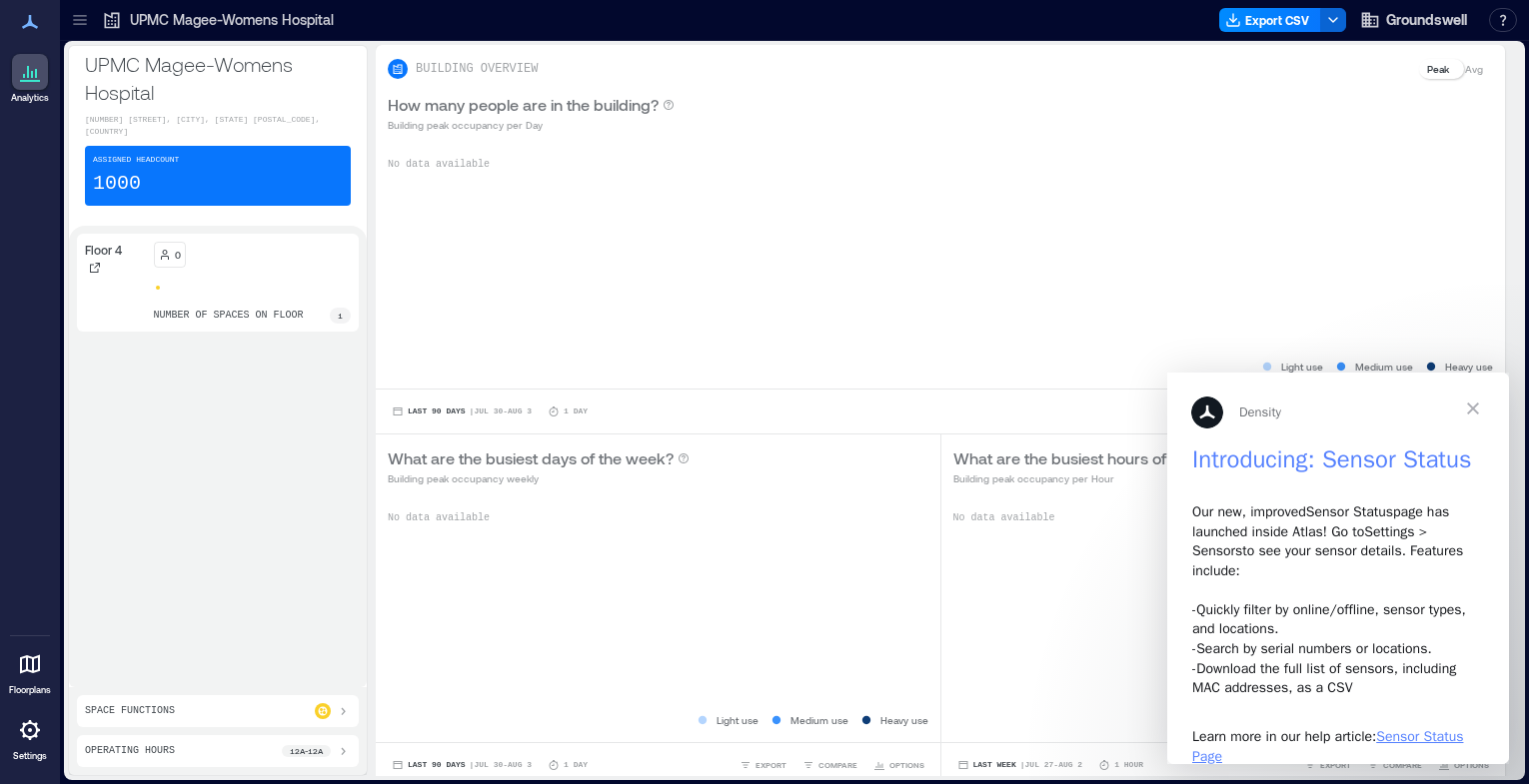 click at bounding box center [1473, 408] 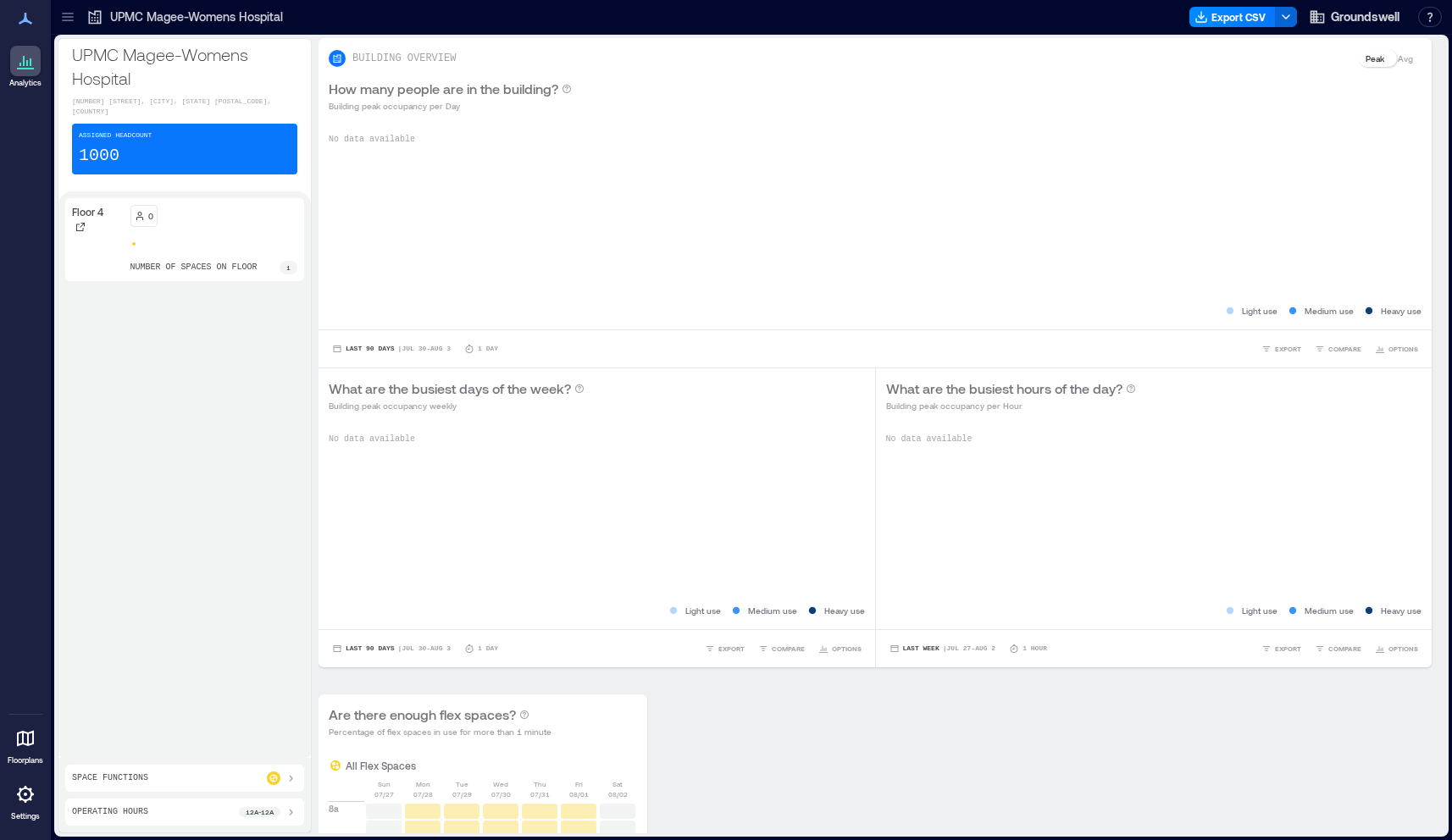 click 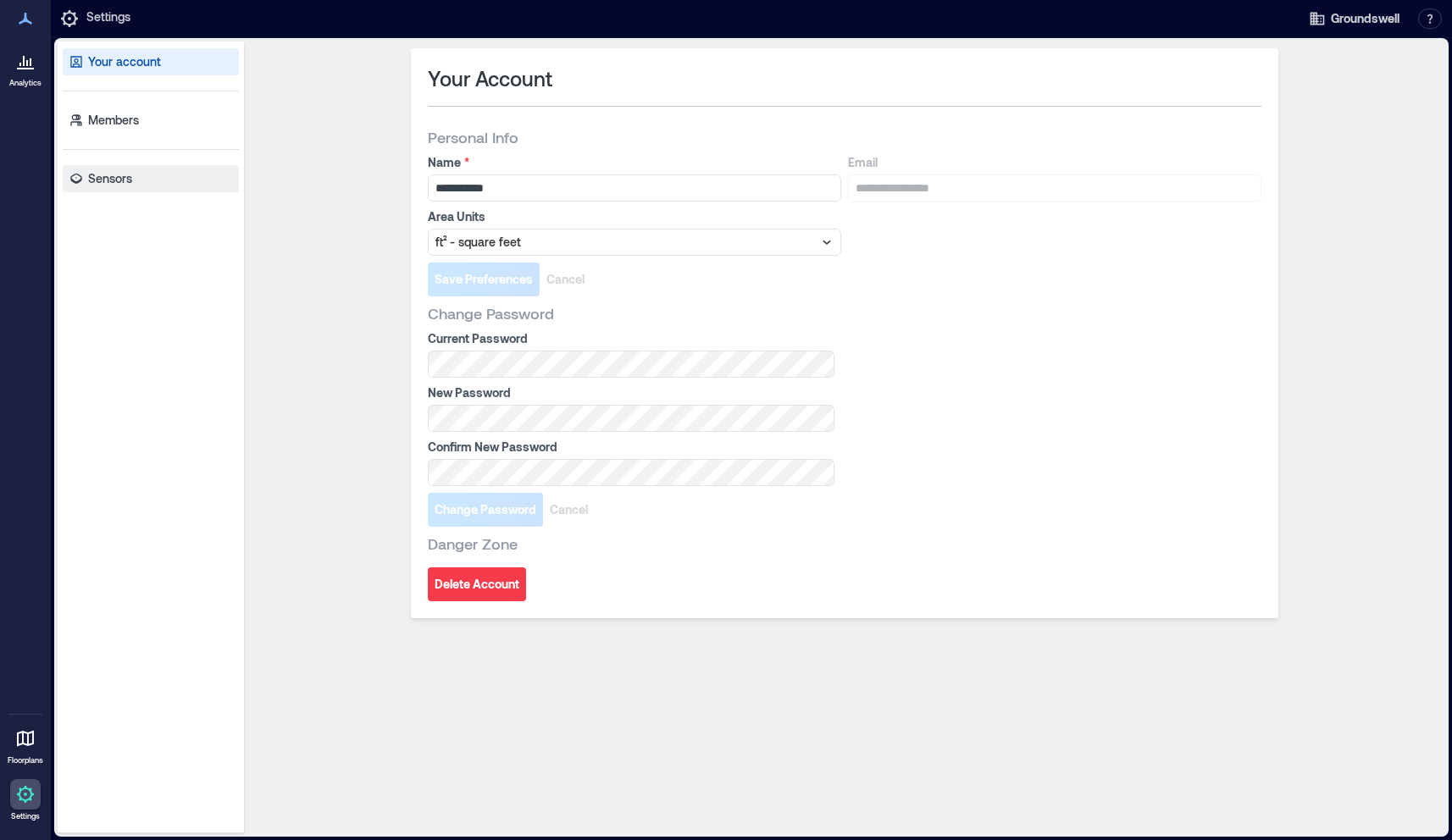 click on "Sensors" at bounding box center [110, 179] 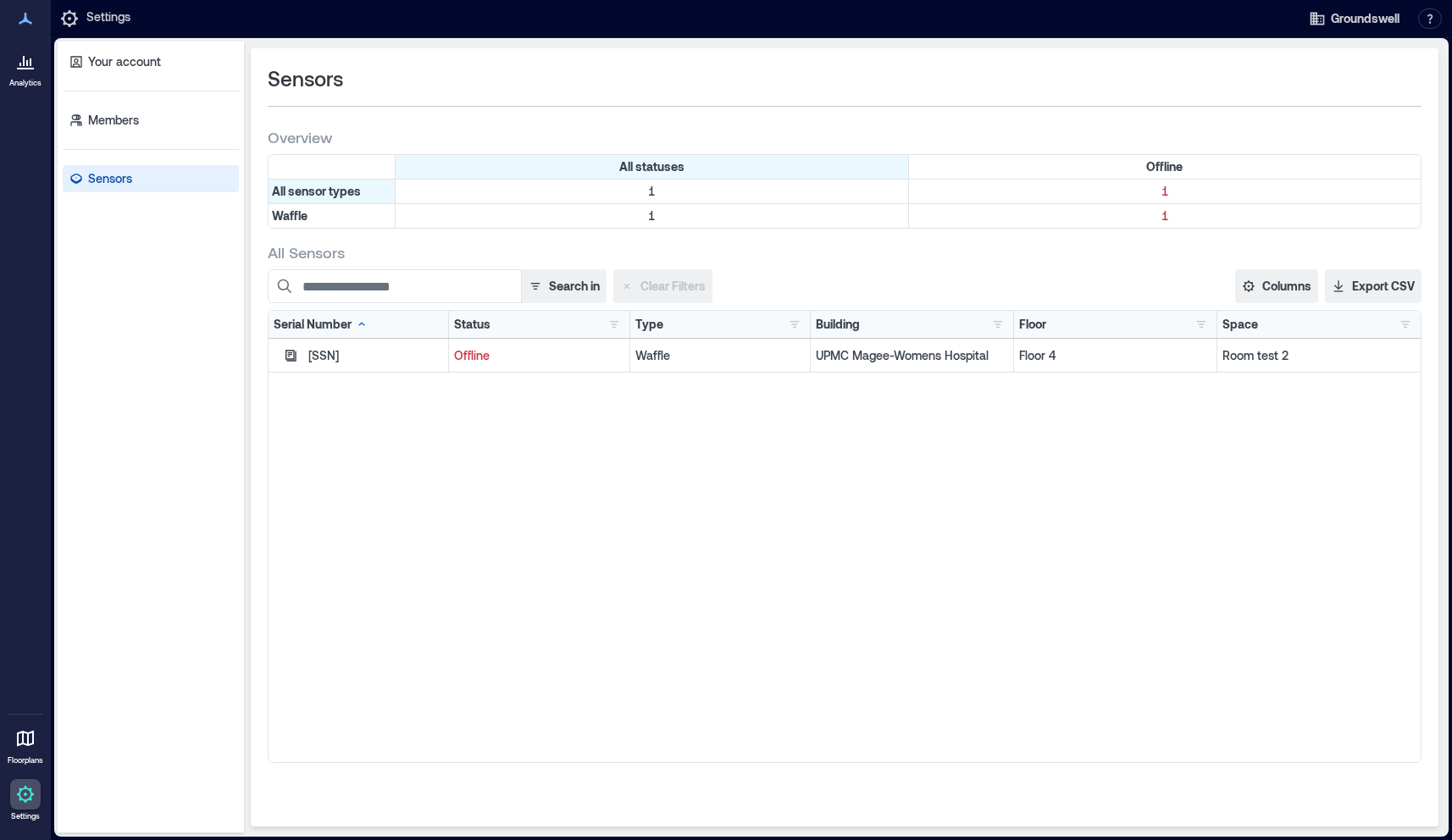 click on "[SSN]" at bounding box center [376, 356] 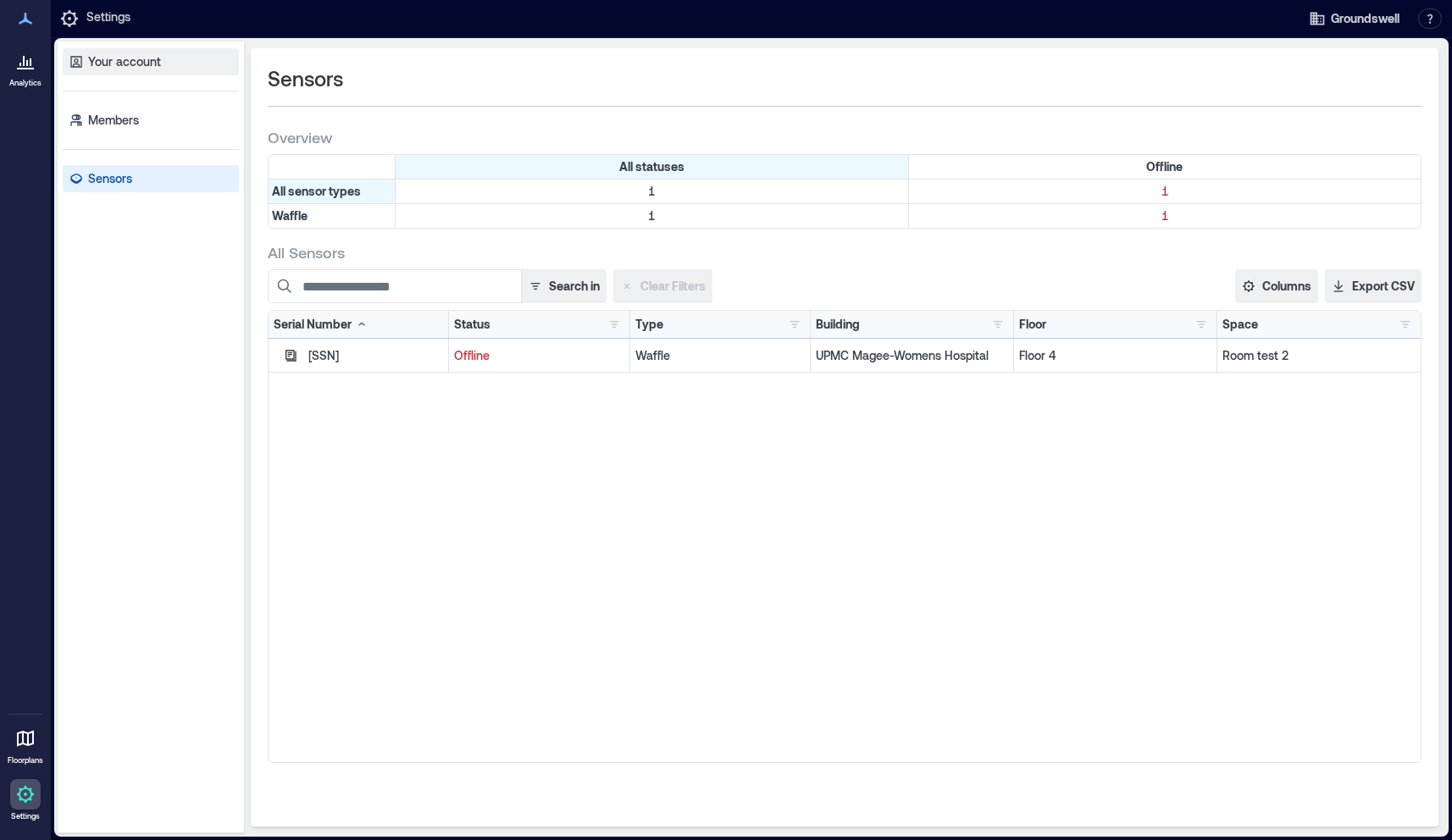 click on "Your account" at bounding box center (125, 62) 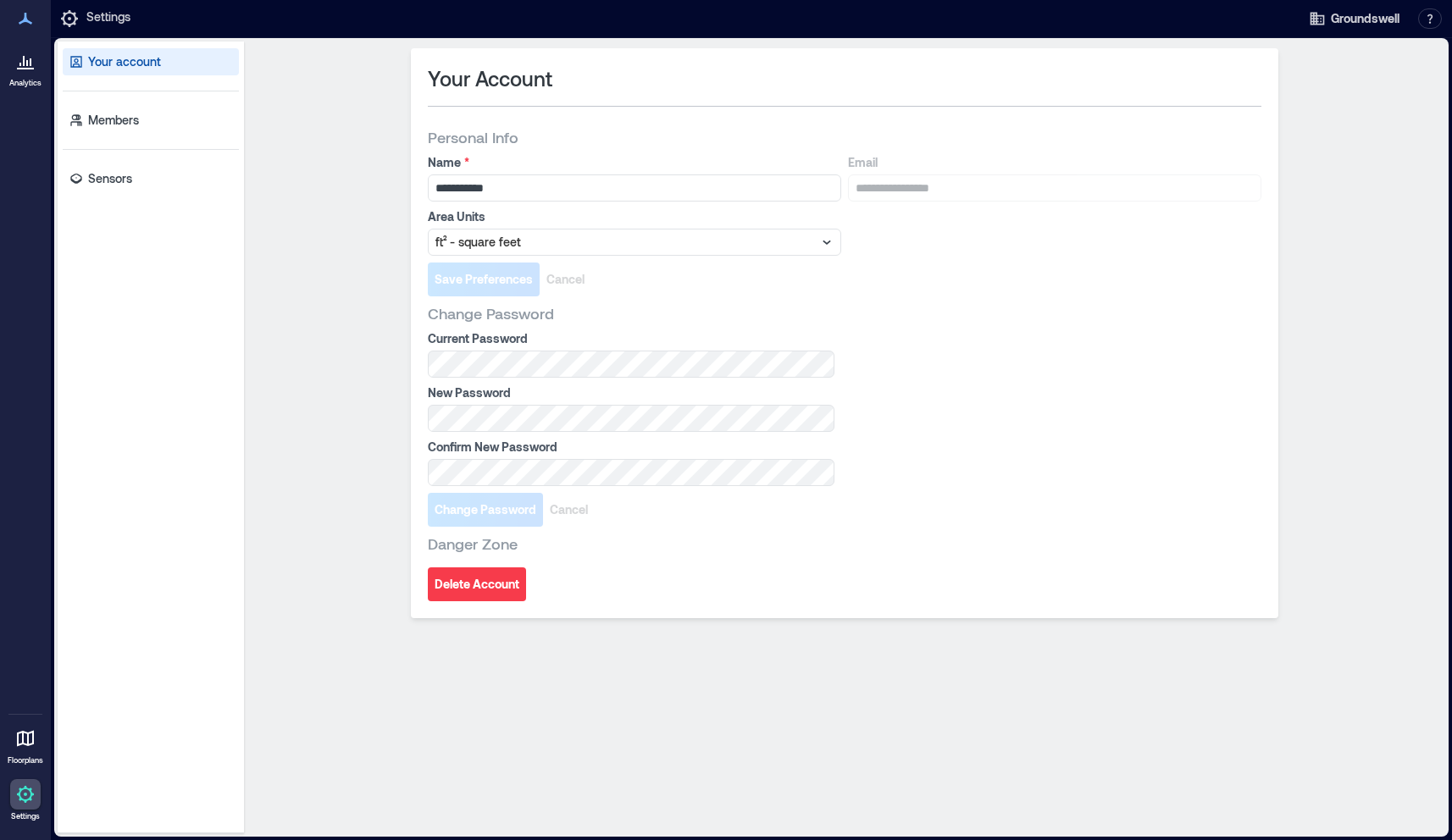 click 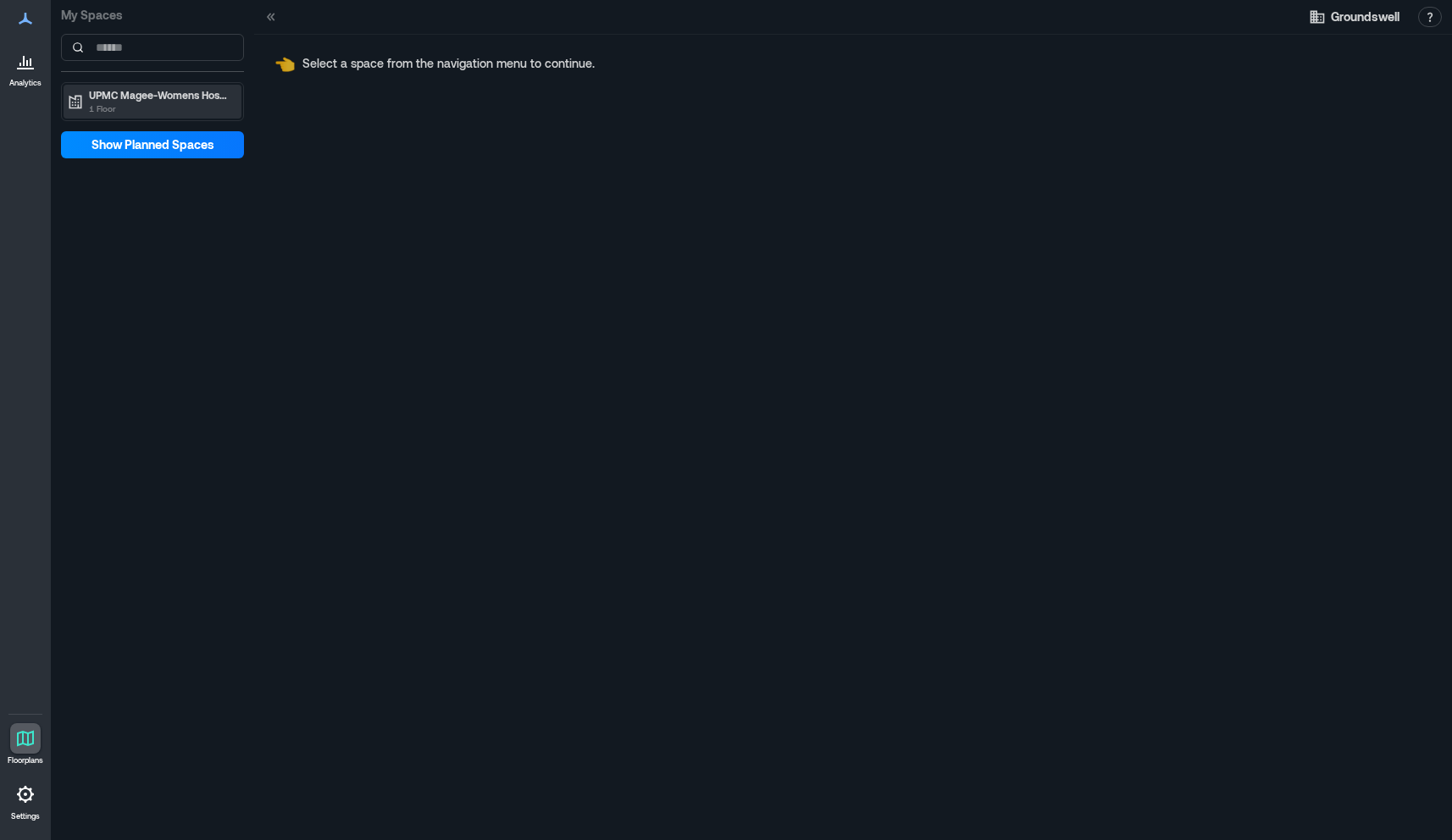 click on "UPMC Magee-Womens Hospital [ADDRESS]" at bounding box center (152, 102) 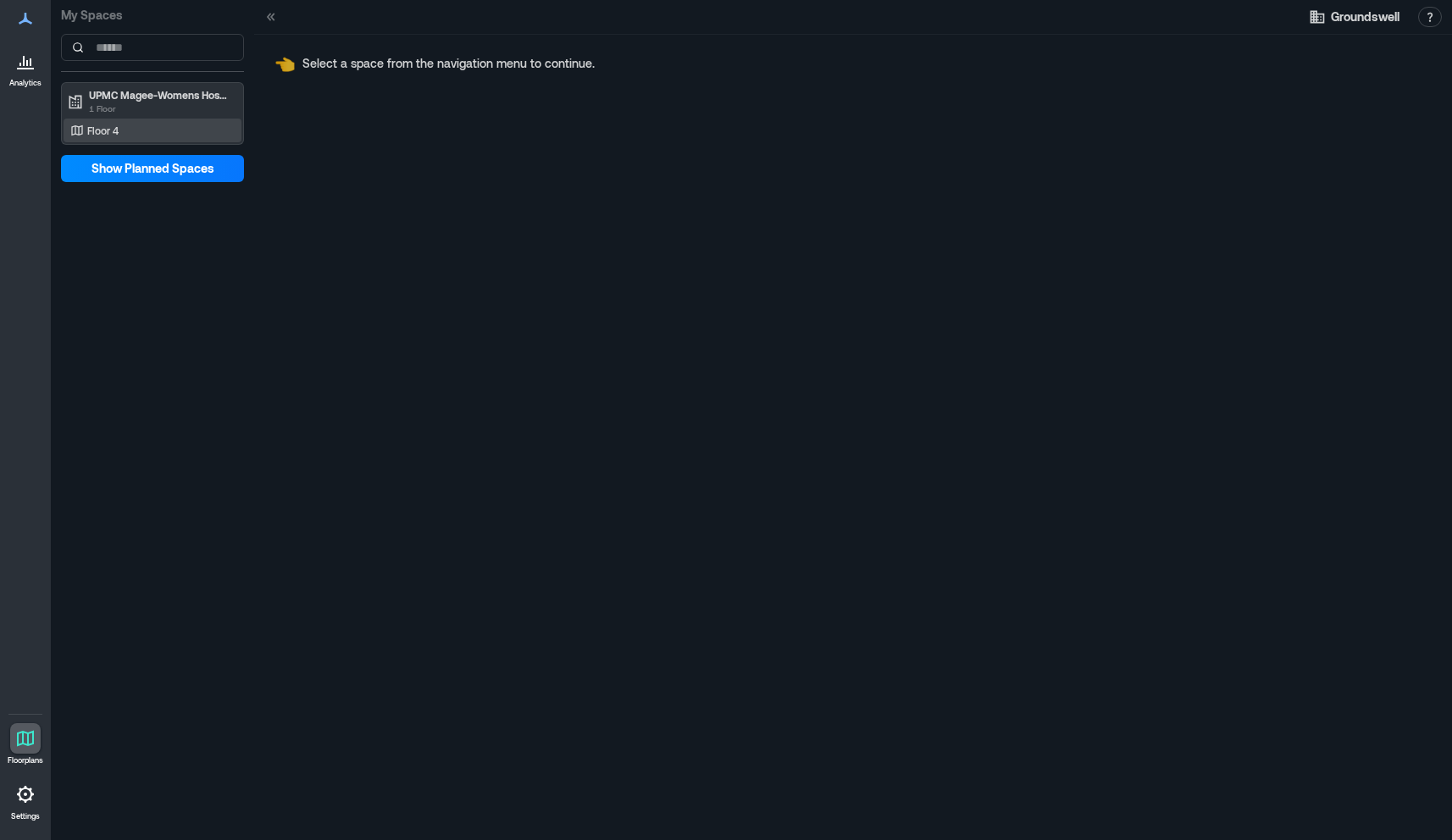 click on "Floor 4" at bounding box center (149, 130) 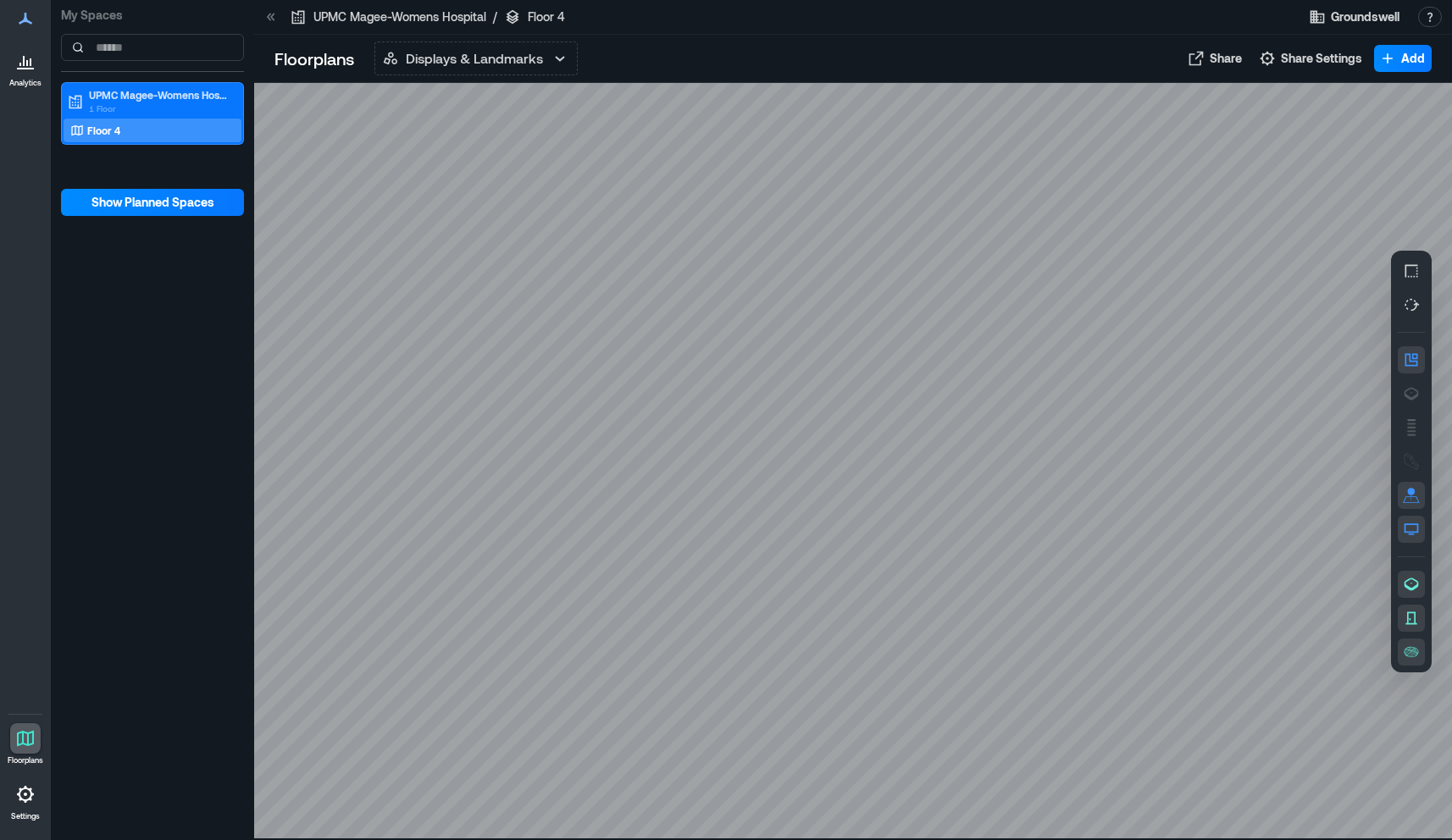 click on "Analytics" at bounding box center [25, 83] 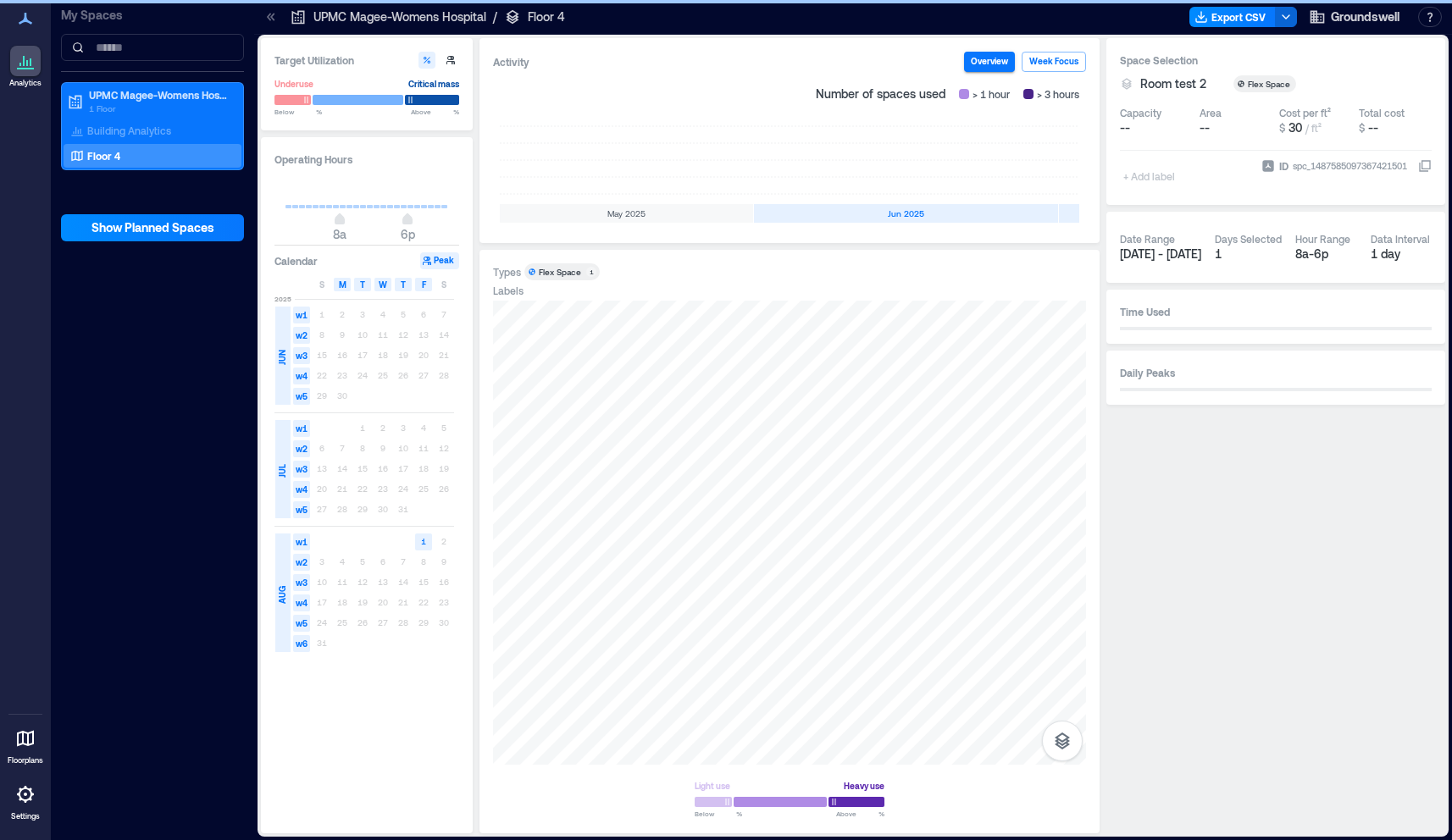 scroll, scrollTop: 0, scrollLeft: 335, axis: horizontal 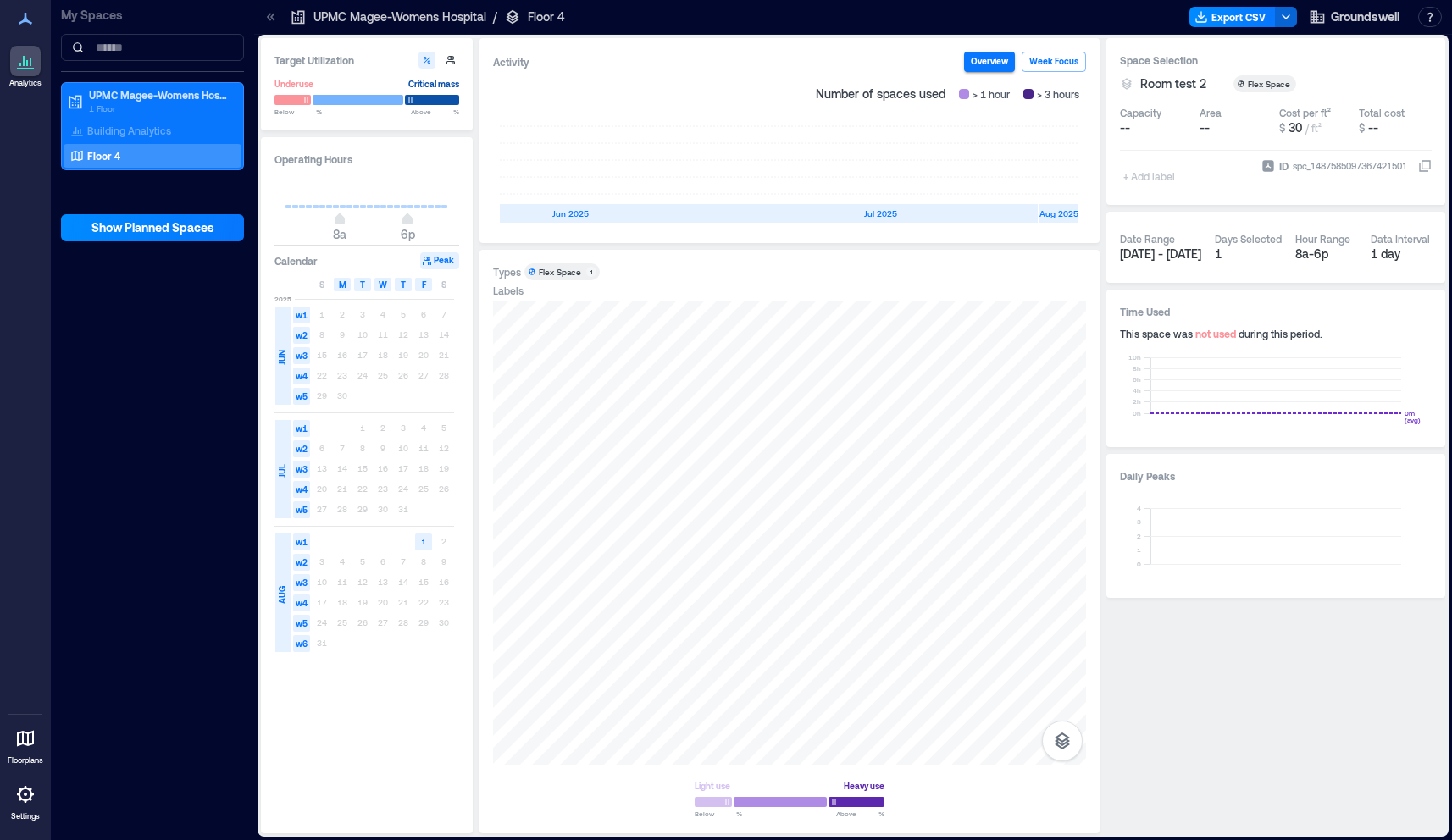 click 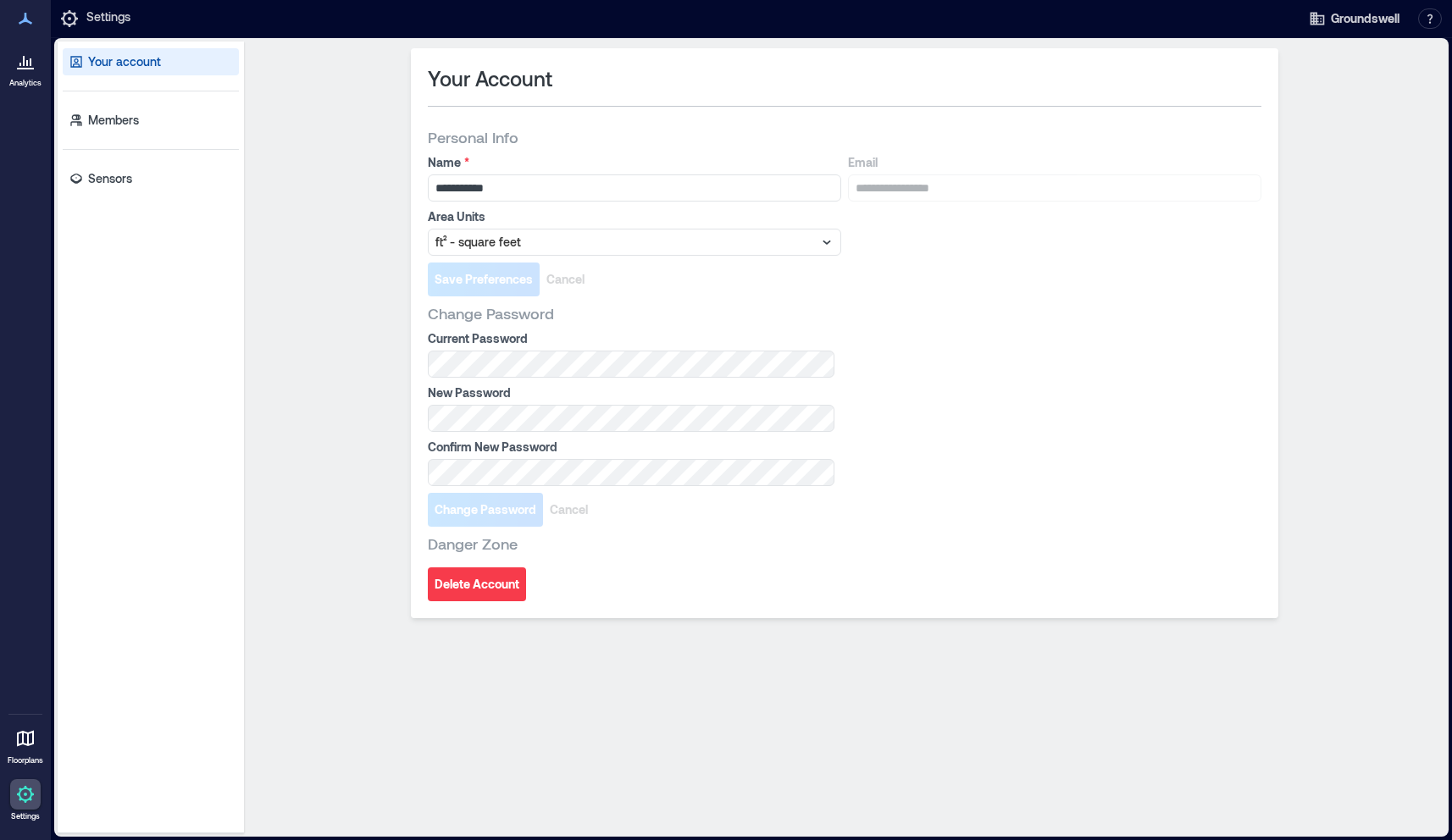 click 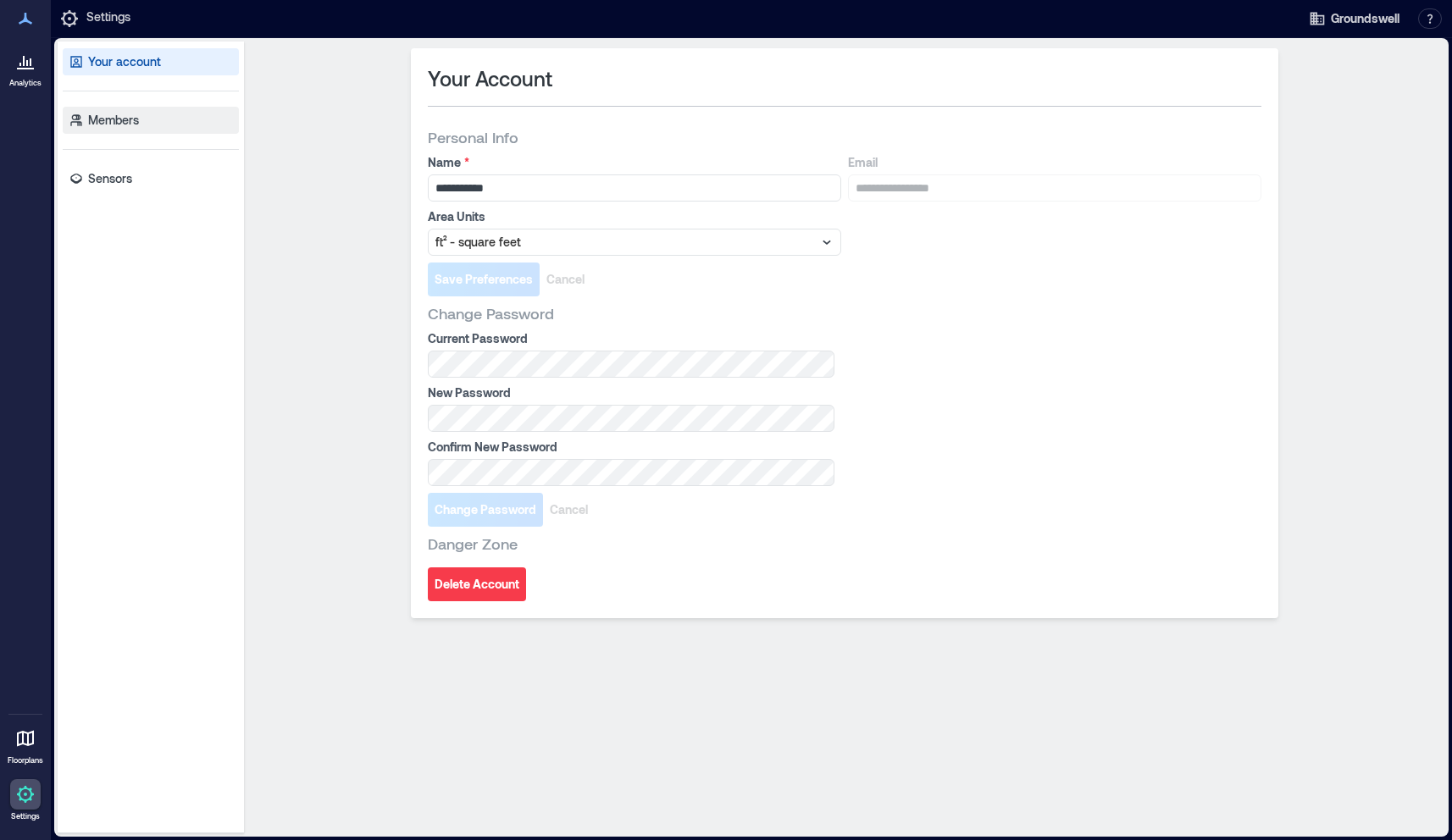 click on "Members" at bounding box center [114, 120] 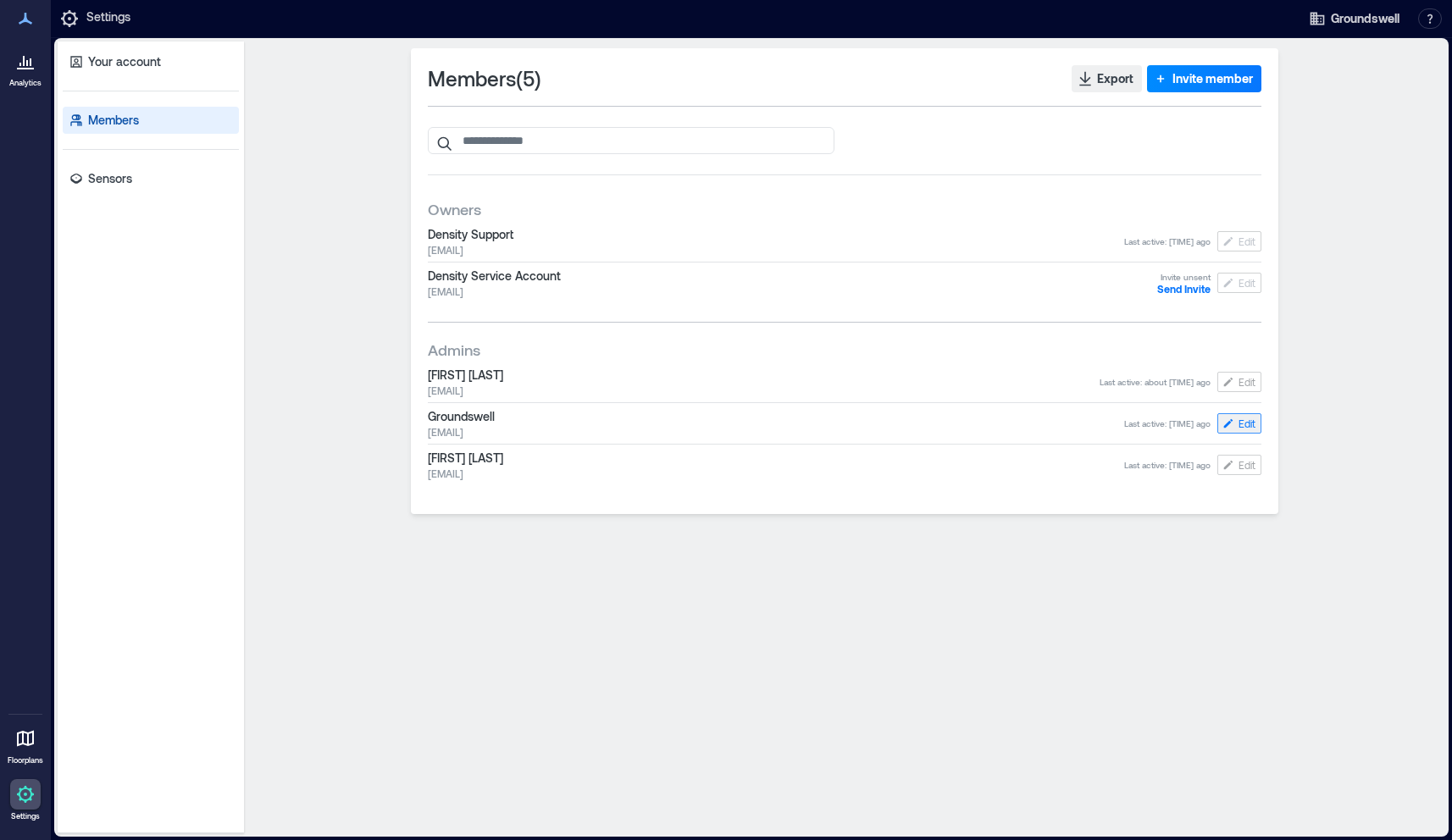 click on "Edit" at bounding box center (1247, 423) 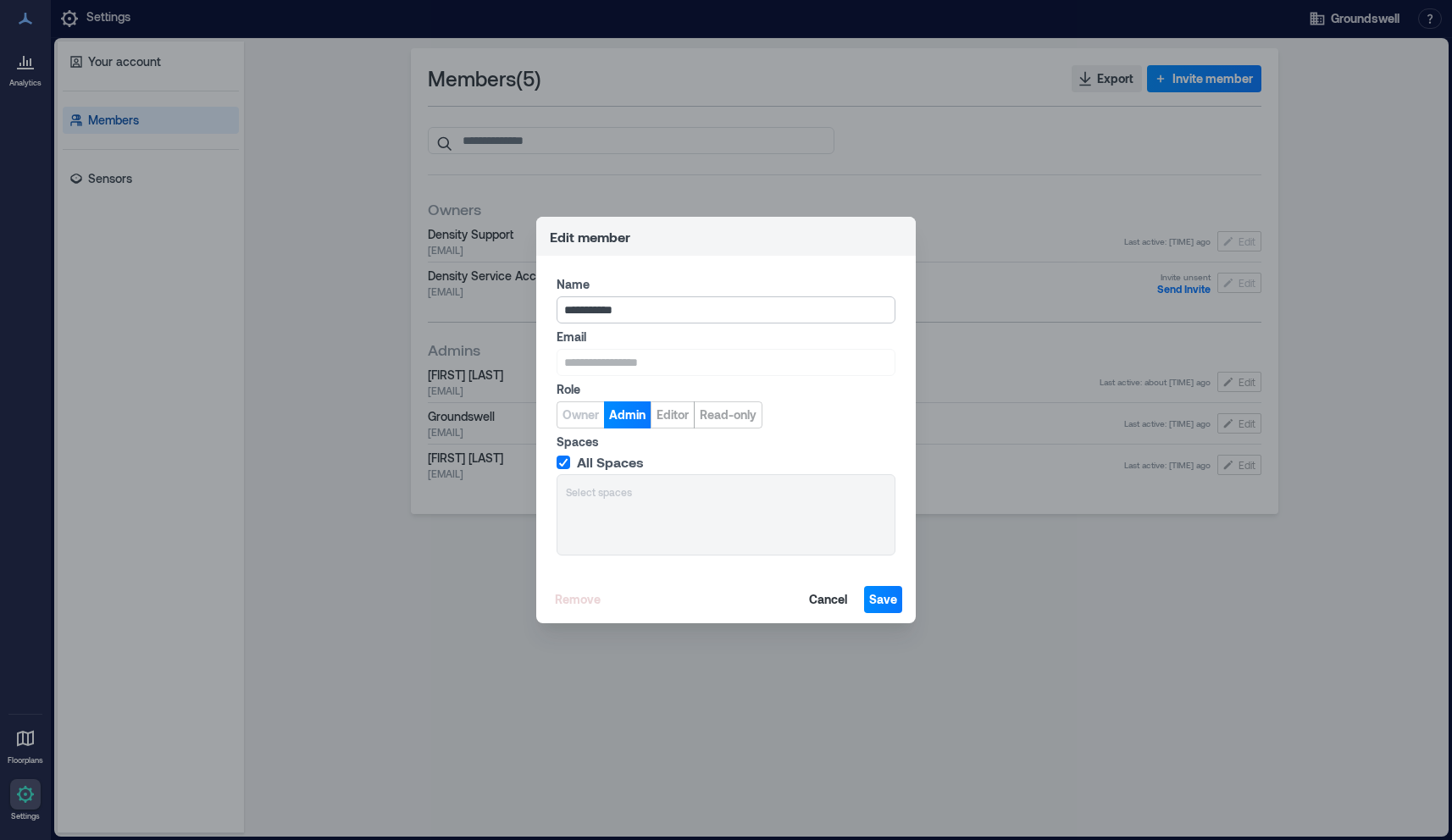 click on "**********" at bounding box center [726, 310] 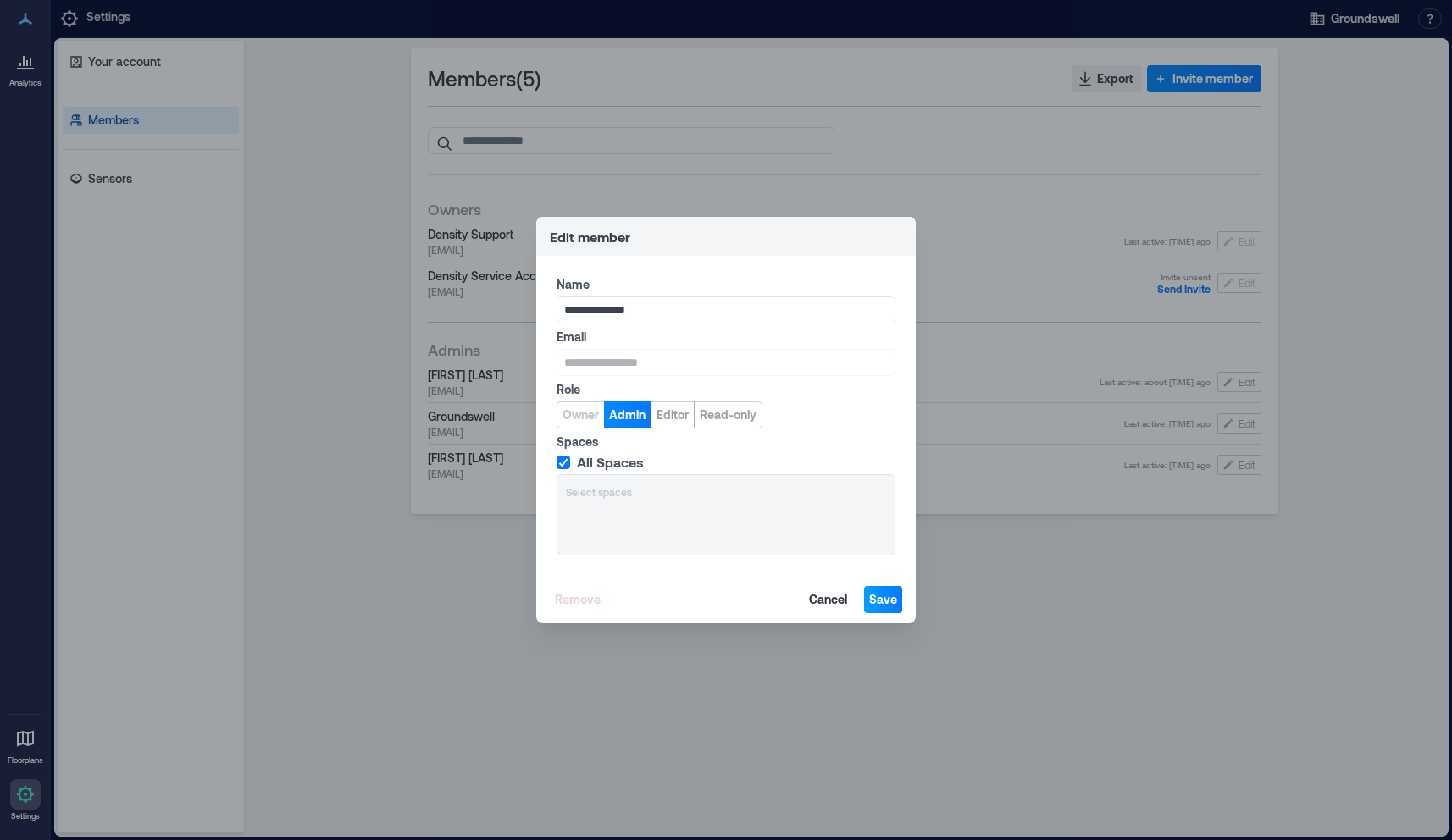 type on "**********" 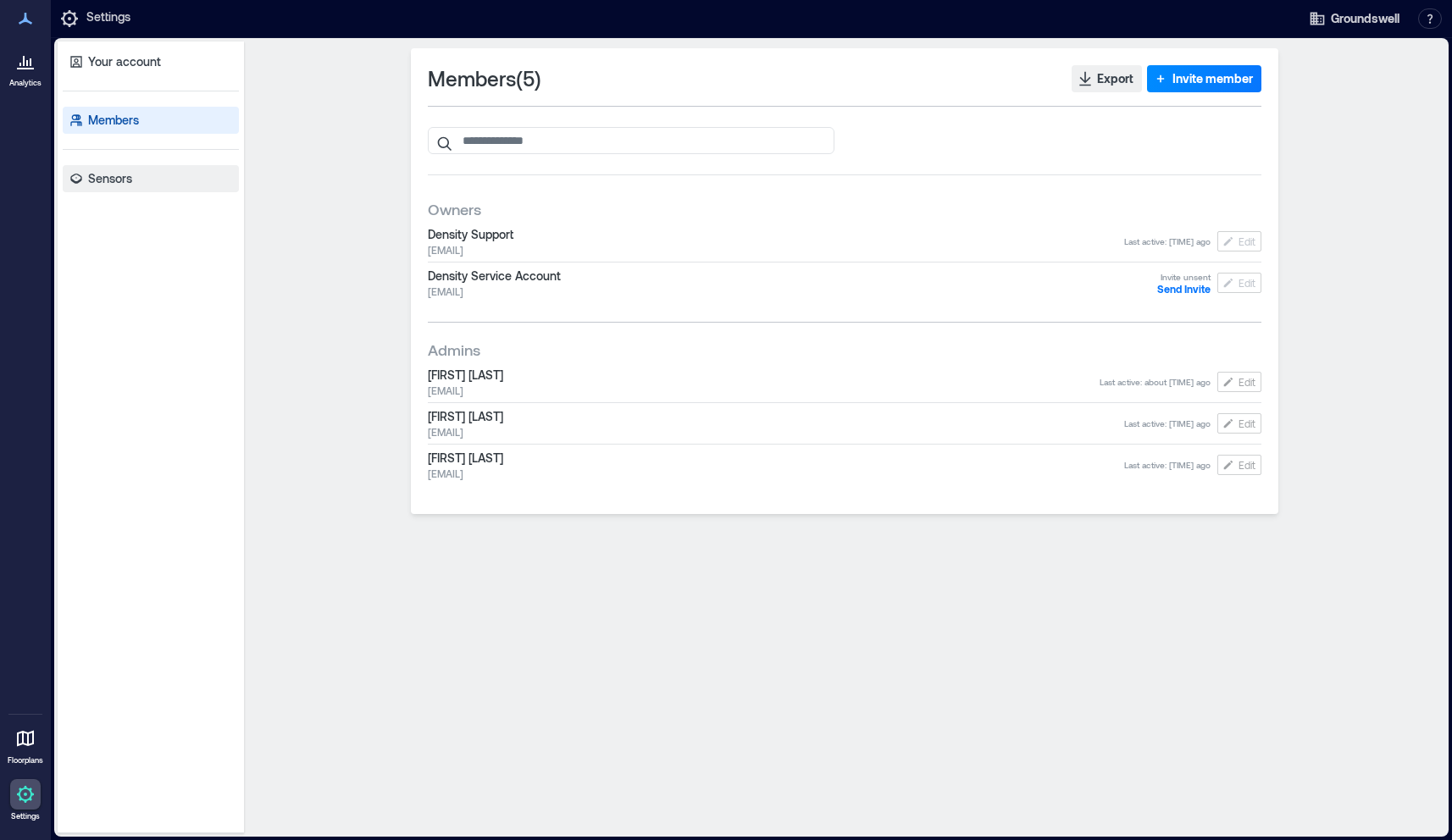 click on "Sensors" at bounding box center [110, 179] 